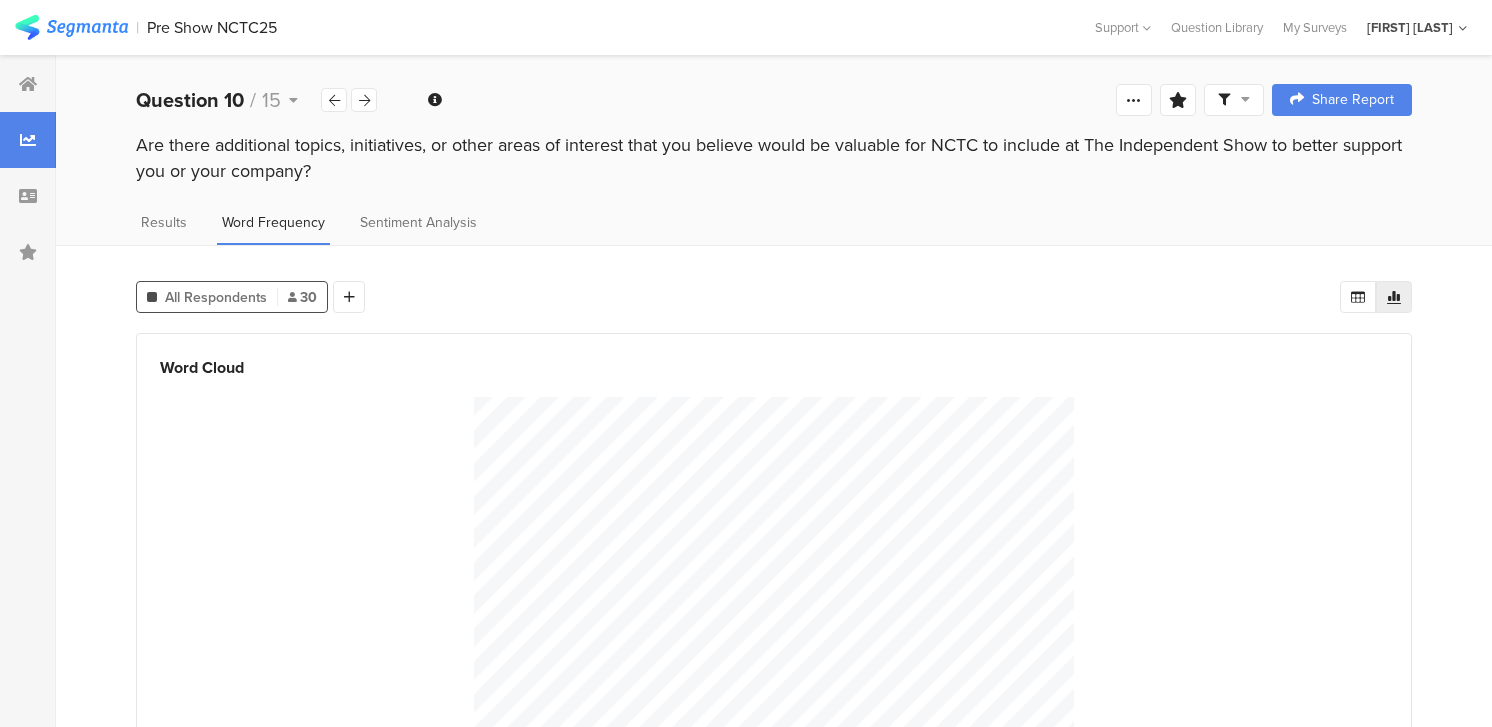 scroll, scrollTop: 0, scrollLeft: 0, axis: both 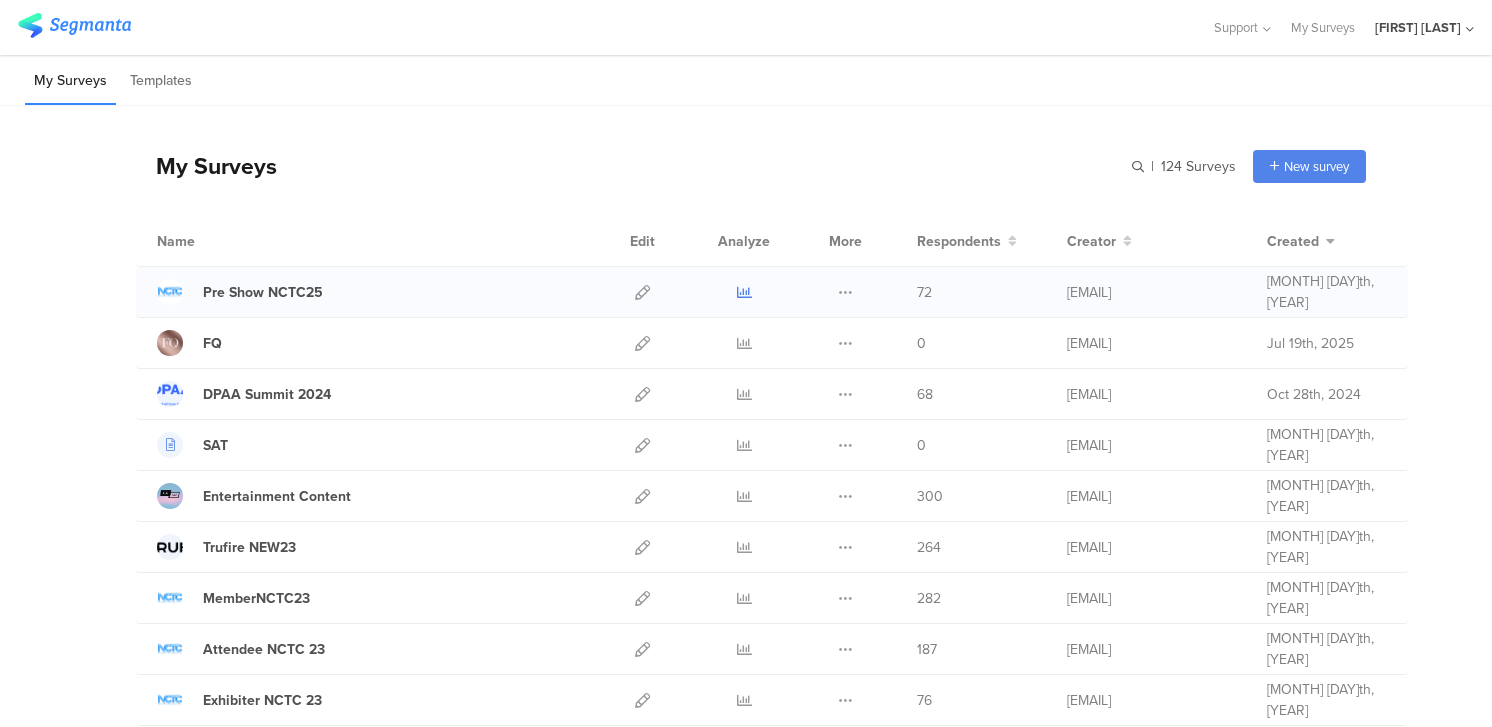 click at bounding box center [744, 292] 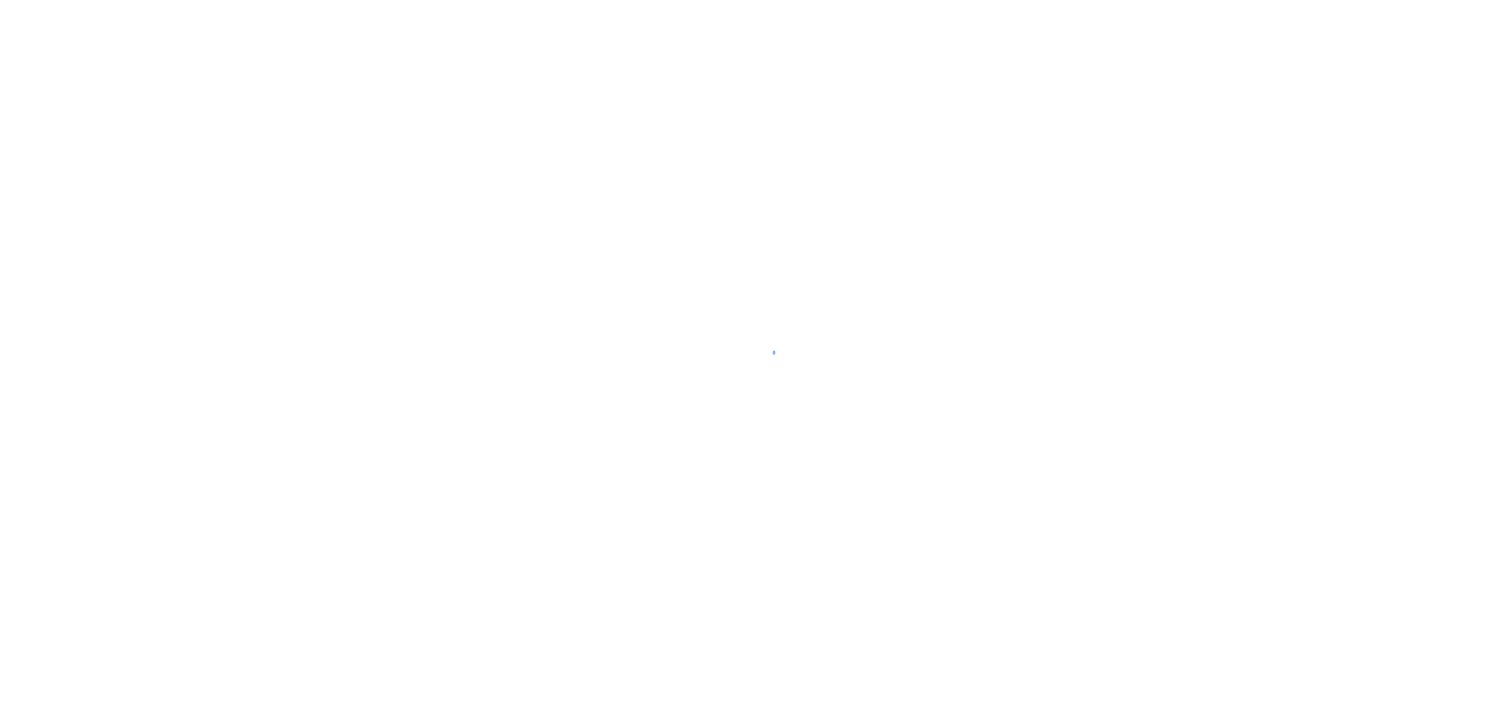 scroll, scrollTop: 0, scrollLeft: 0, axis: both 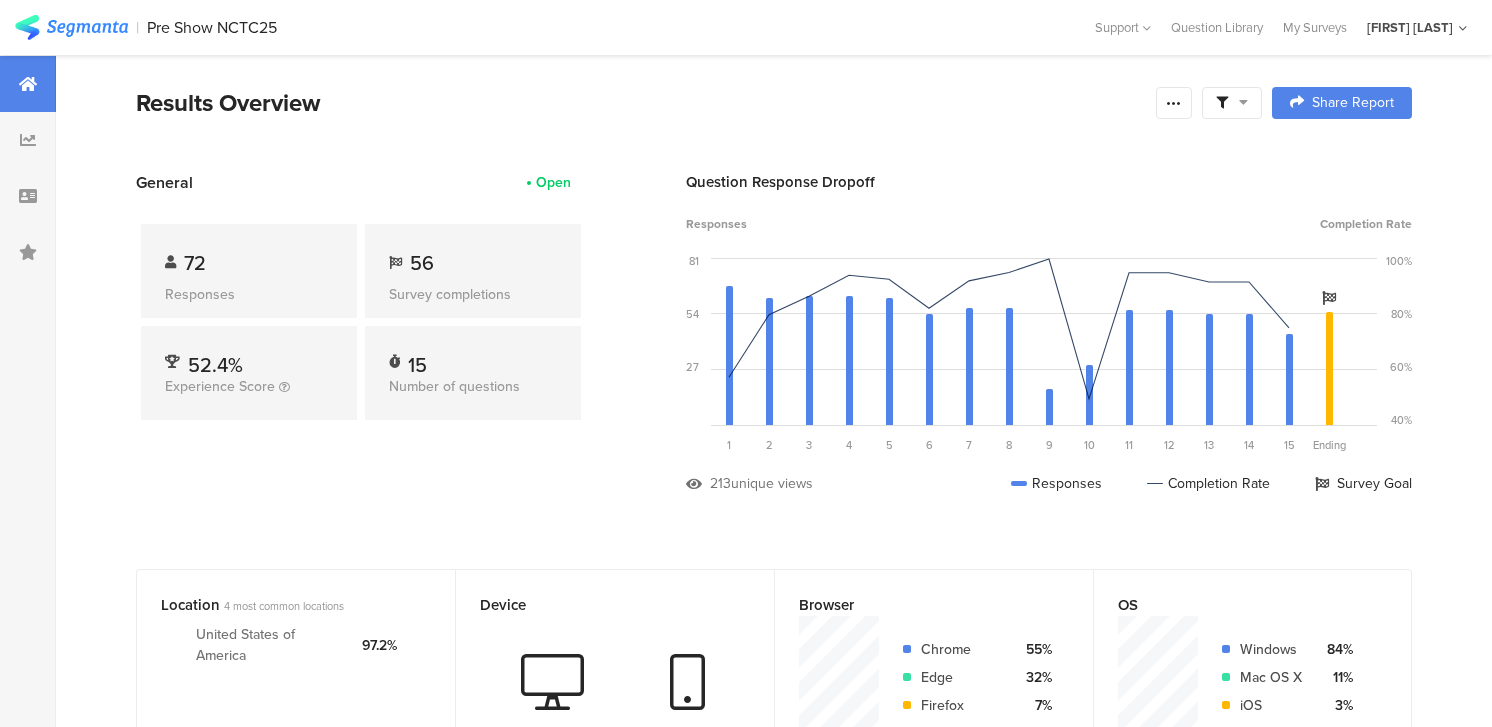 click at bounding box center [71, 27] 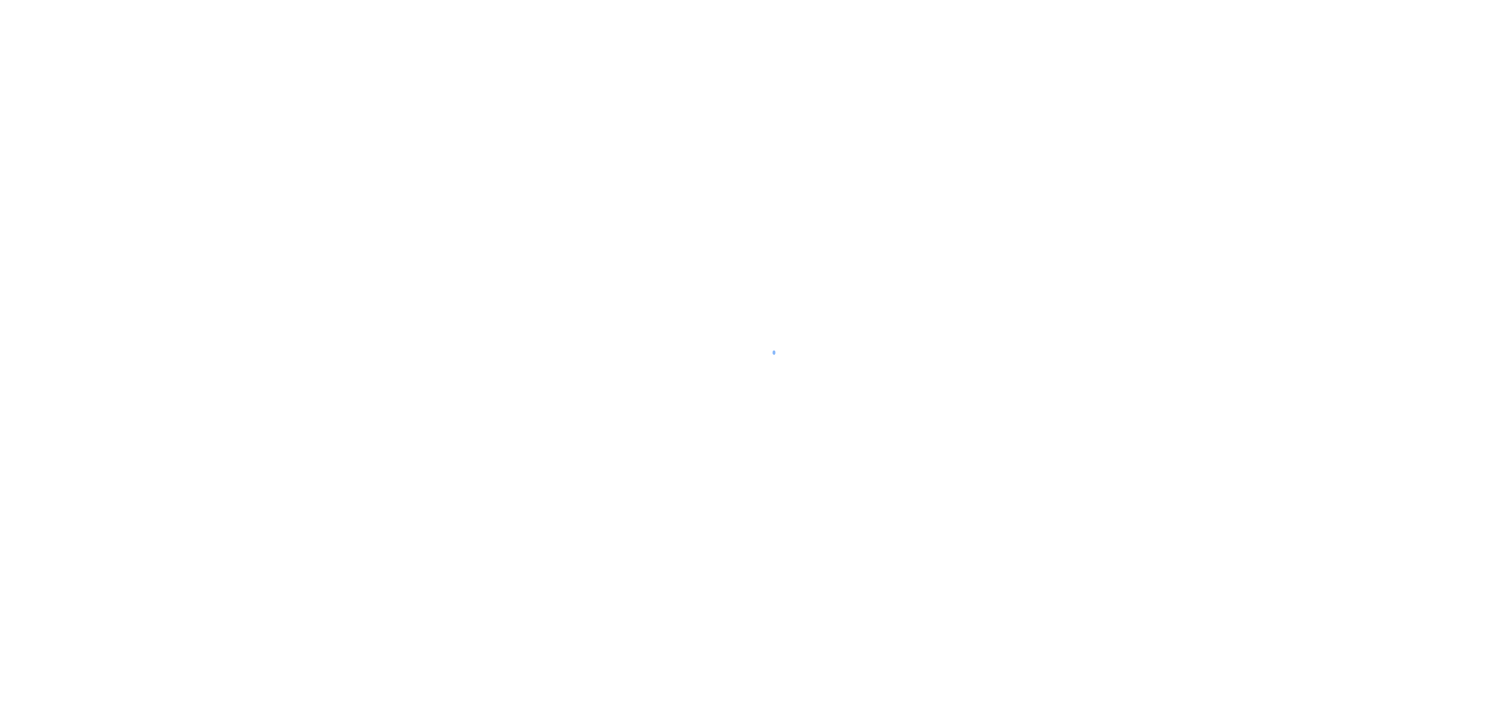 scroll, scrollTop: 0, scrollLeft: 0, axis: both 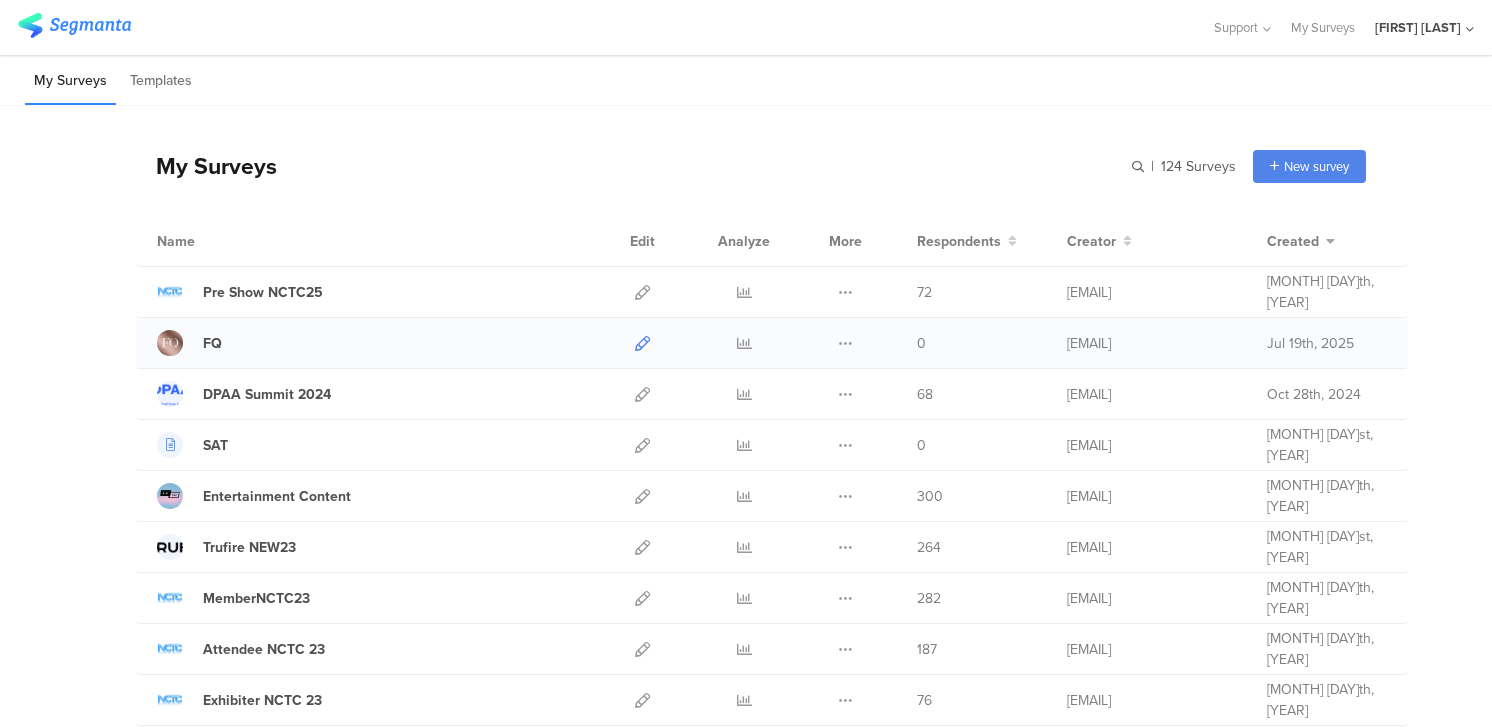 click at bounding box center [642, 343] 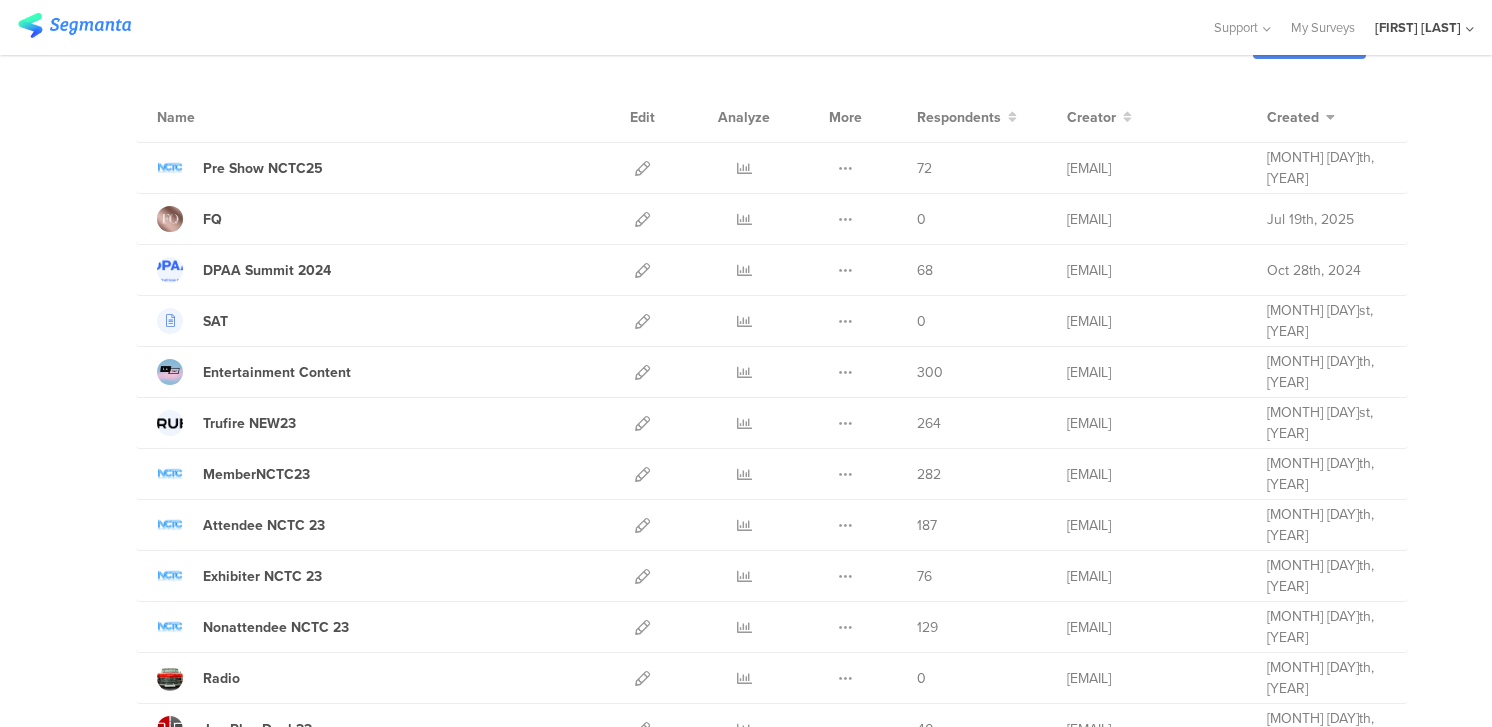 scroll, scrollTop: 0, scrollLeft: 0, axis: both 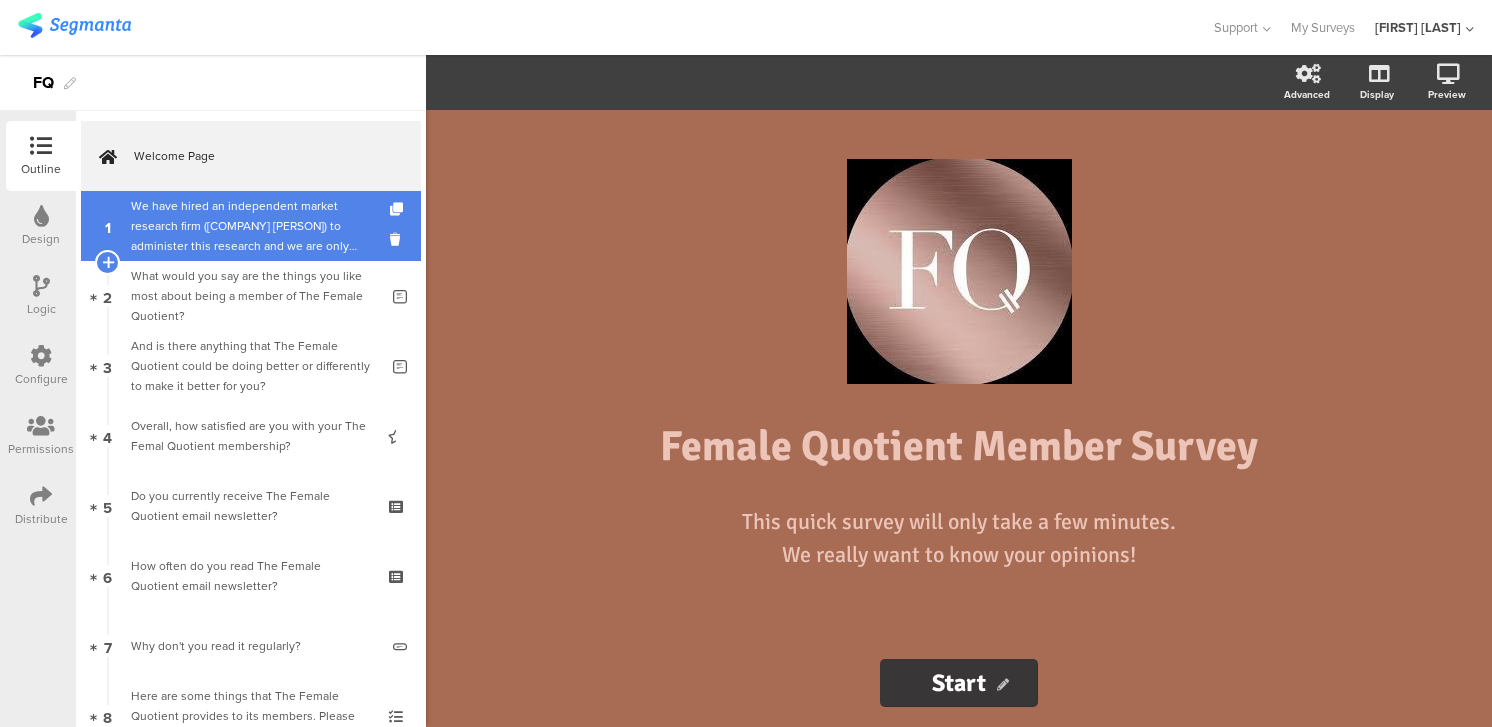 click on "We have hired an independent market research firm ([COMPANY] [PERSON]) to administer this research and we are only interested in the results in the aggregate. No individual responses will be identifiable. So please be honest in answering the questions. It will make The Female Quotient better for all of our members. And it will take you less than 10 minutes. Again, we really appreciate you taking this survey." at bounding box center [250, 226] 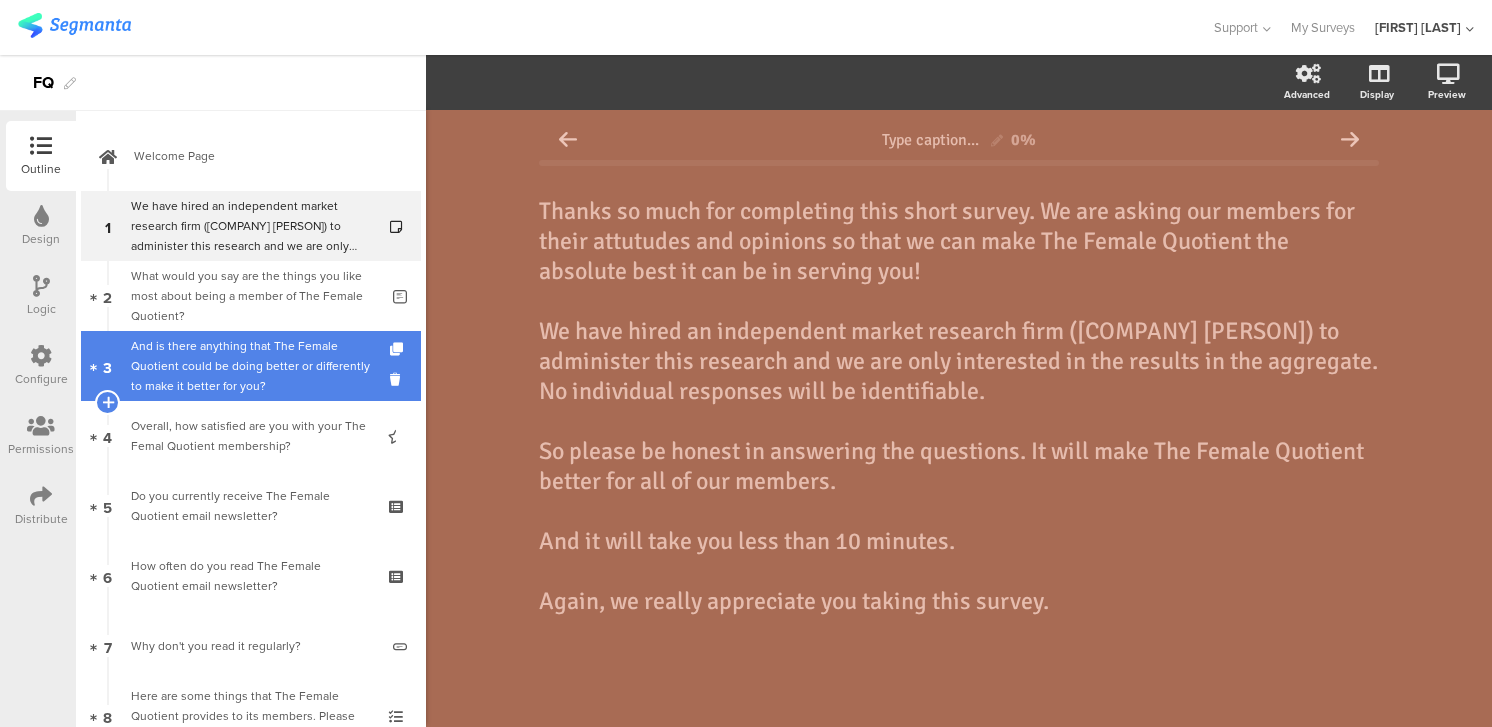 click on "And is there anything that The Female Quotient could be doing better or differently to make it better for you?" at bounding box center [254, 366] 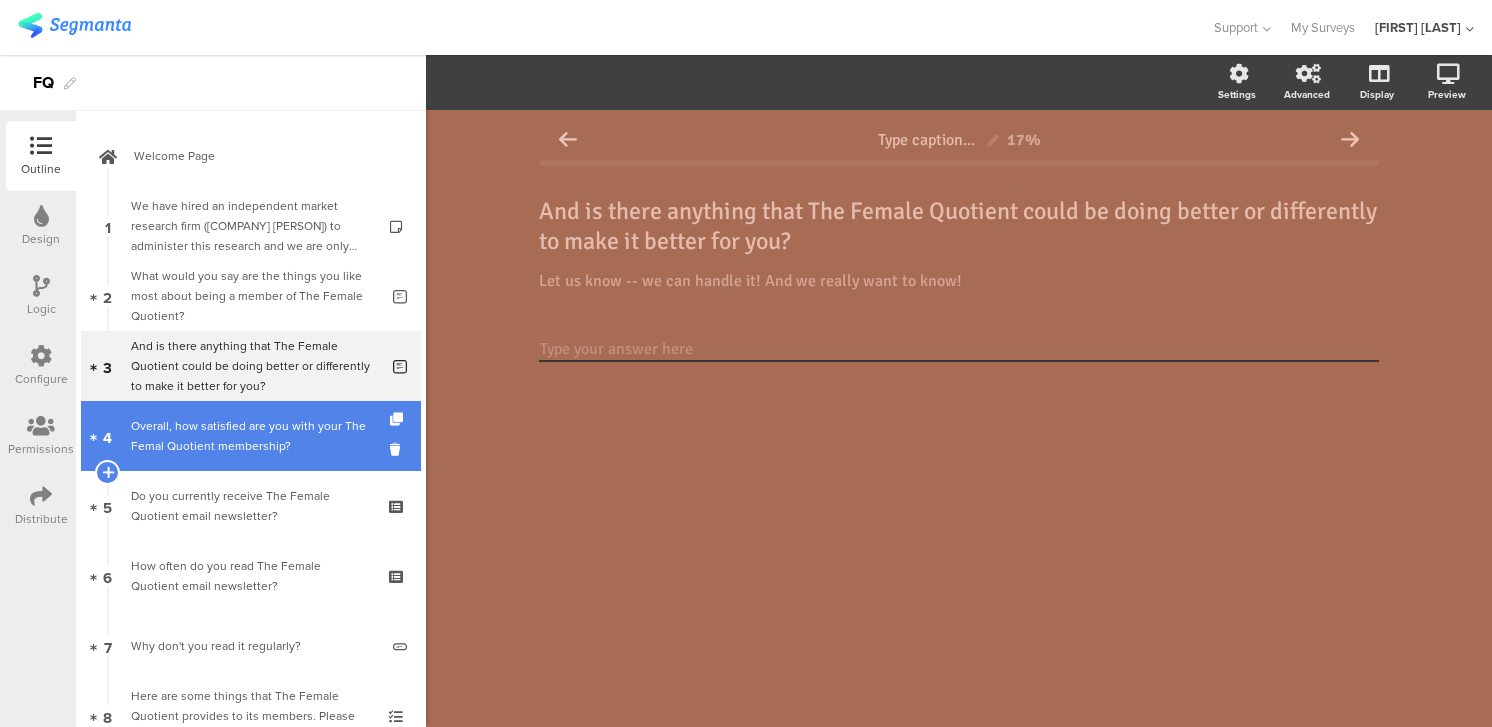 click on "Overall, how satisfied are you with your The Femal Quotient membership?" at bounding box center [250, 436] 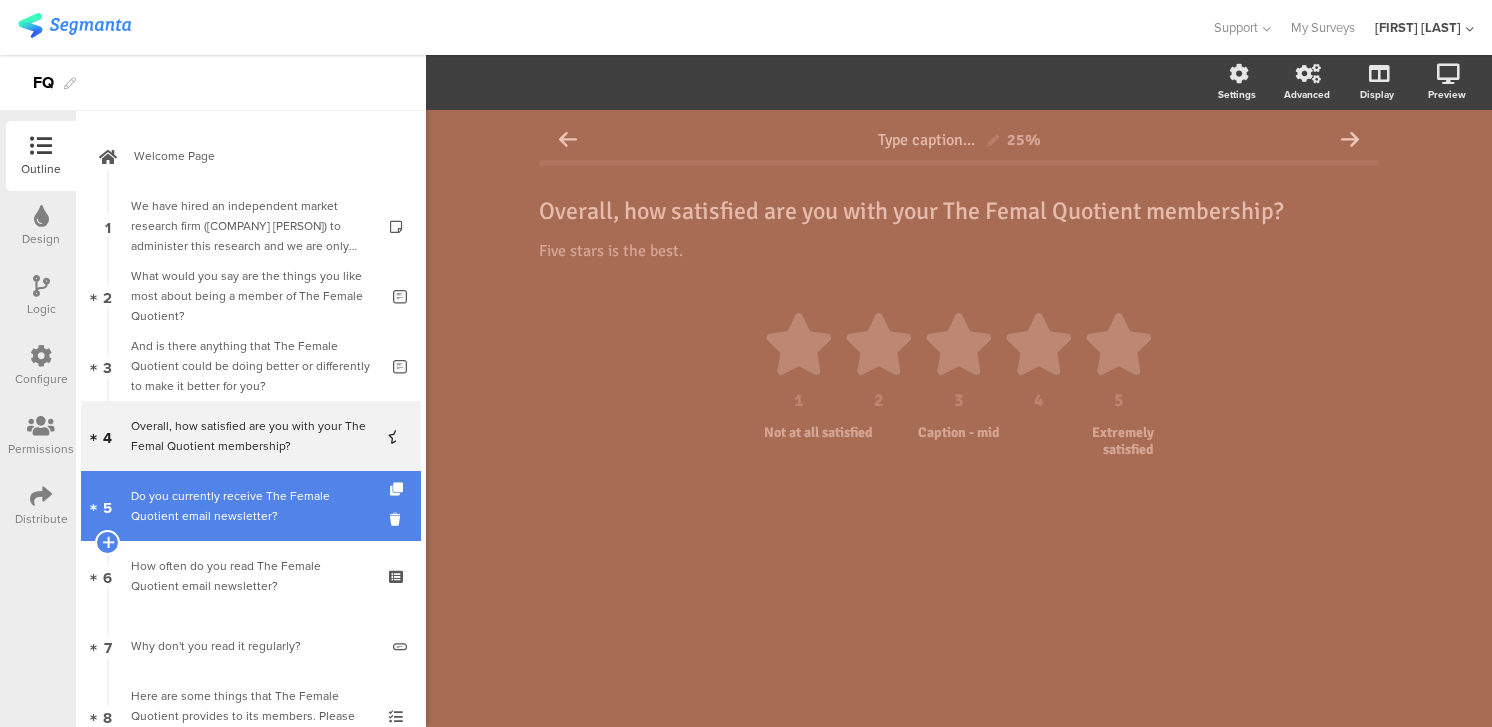 click on "Do you currently receive The Female Quotient email newsletter?" at bounding box center (250, 506) 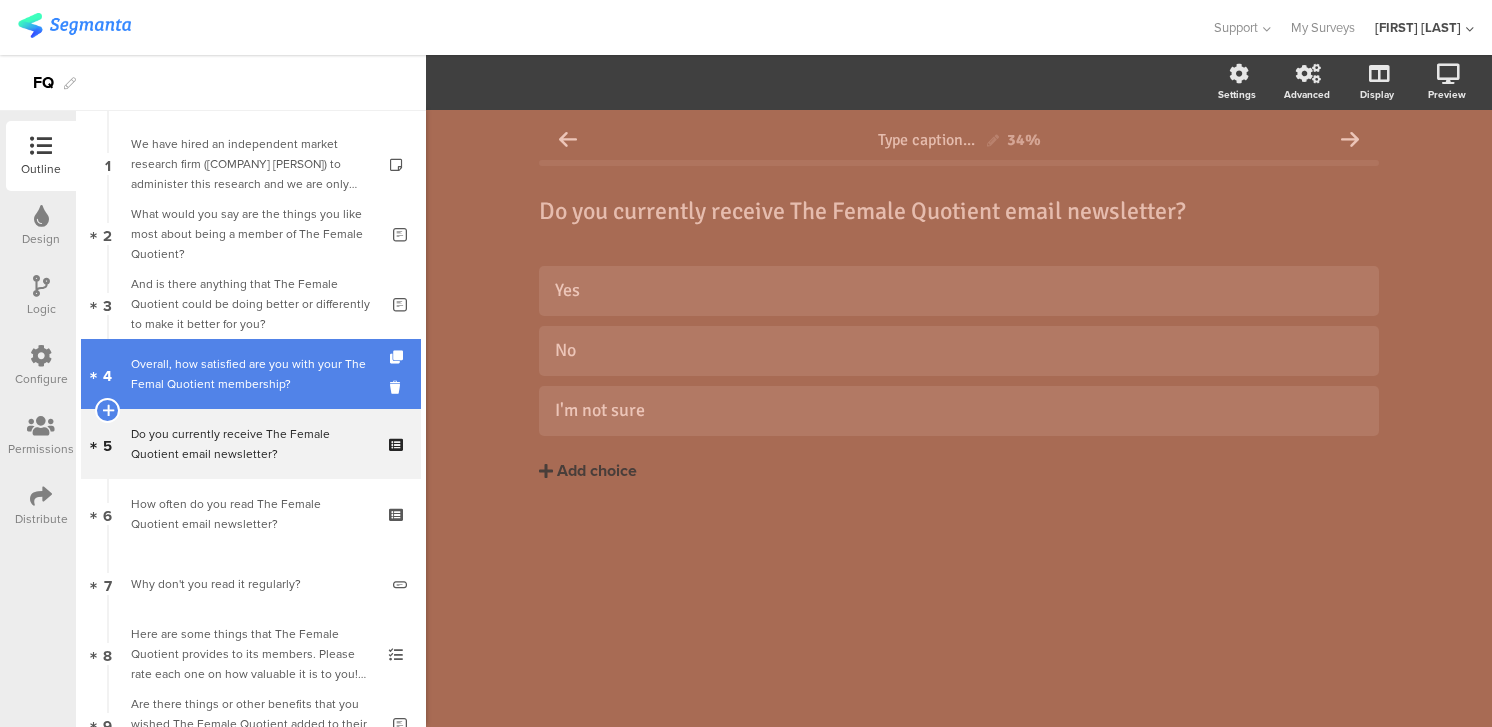 scroll, scrollTop: 94, scrollLeft: 0, axis: vertical 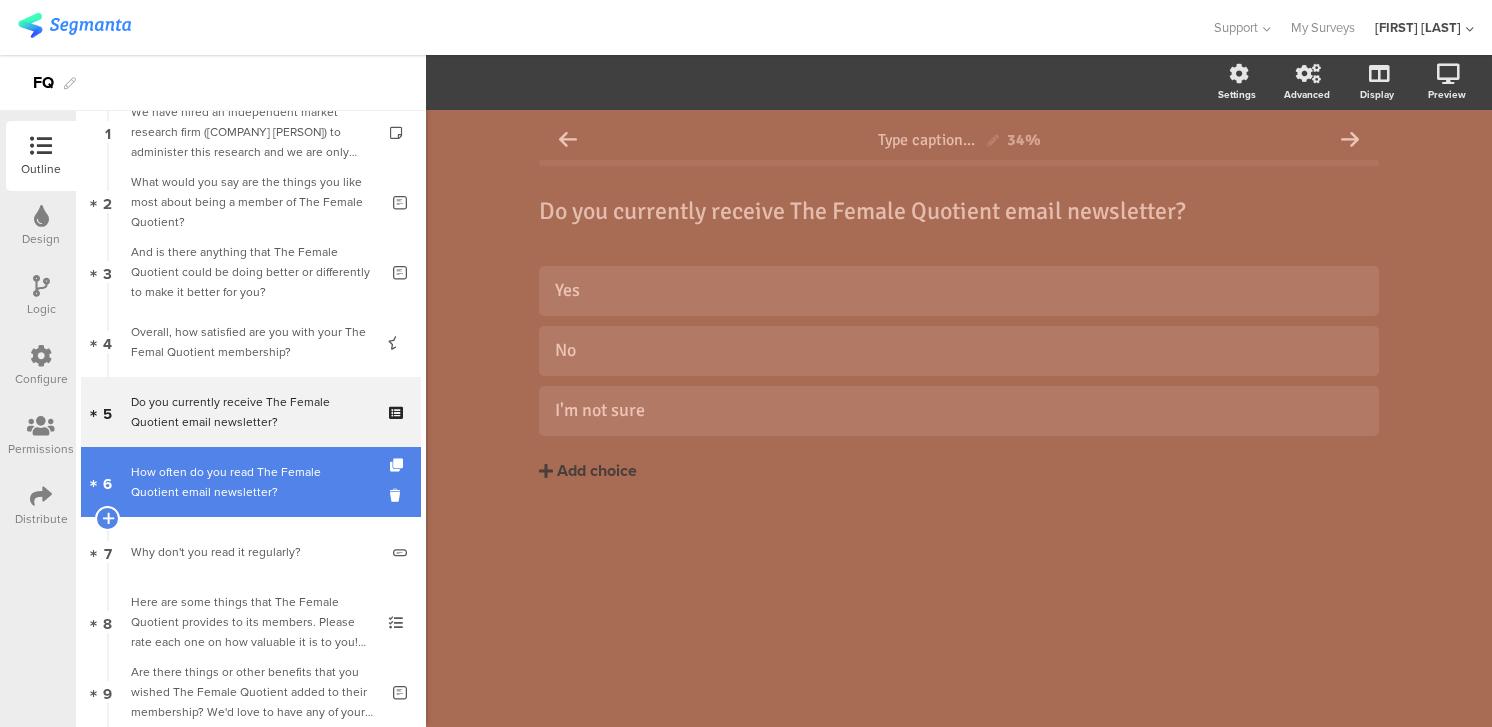 click on "How often do you read The Female Quotient email newsletter?" at bounding box center (250, 482) 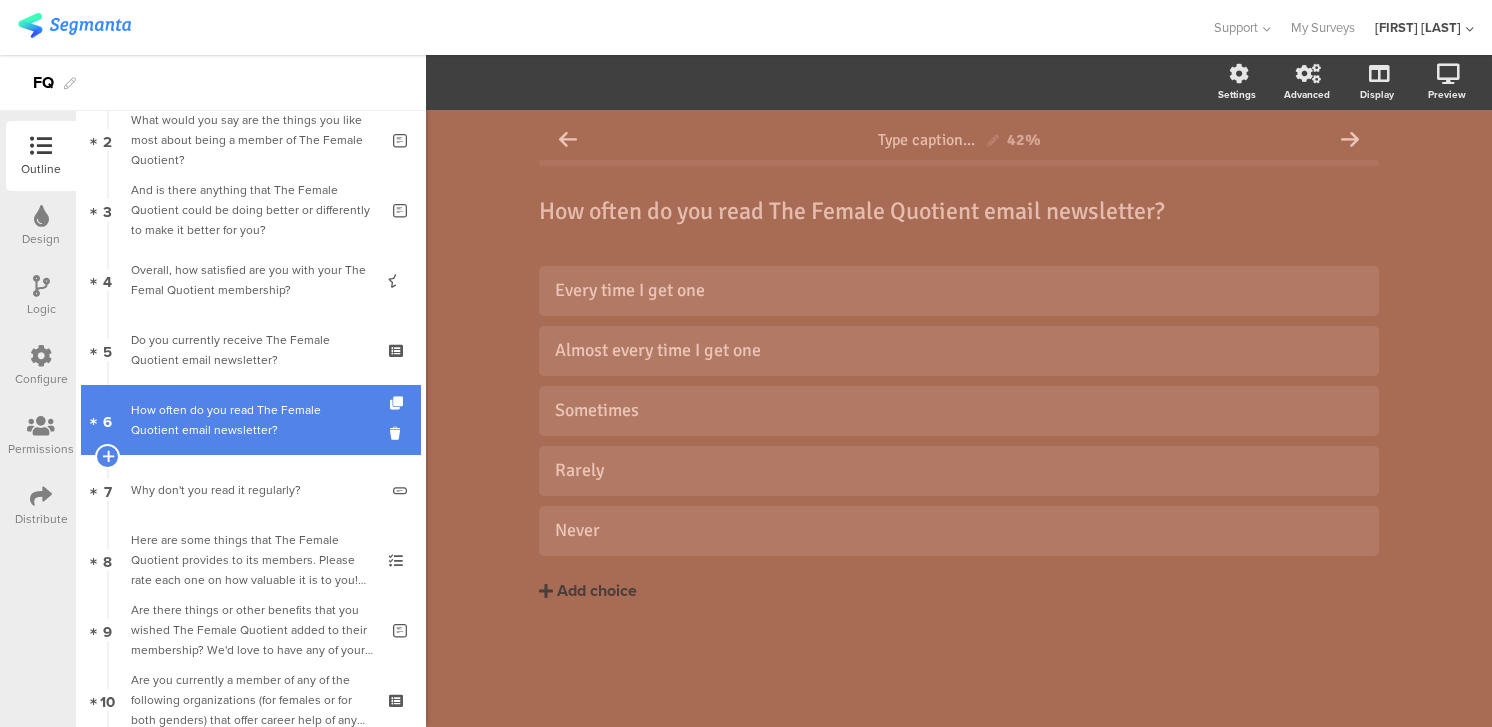 scroll, scrollTop: 158, scrollLeft: 0, axis: vertical 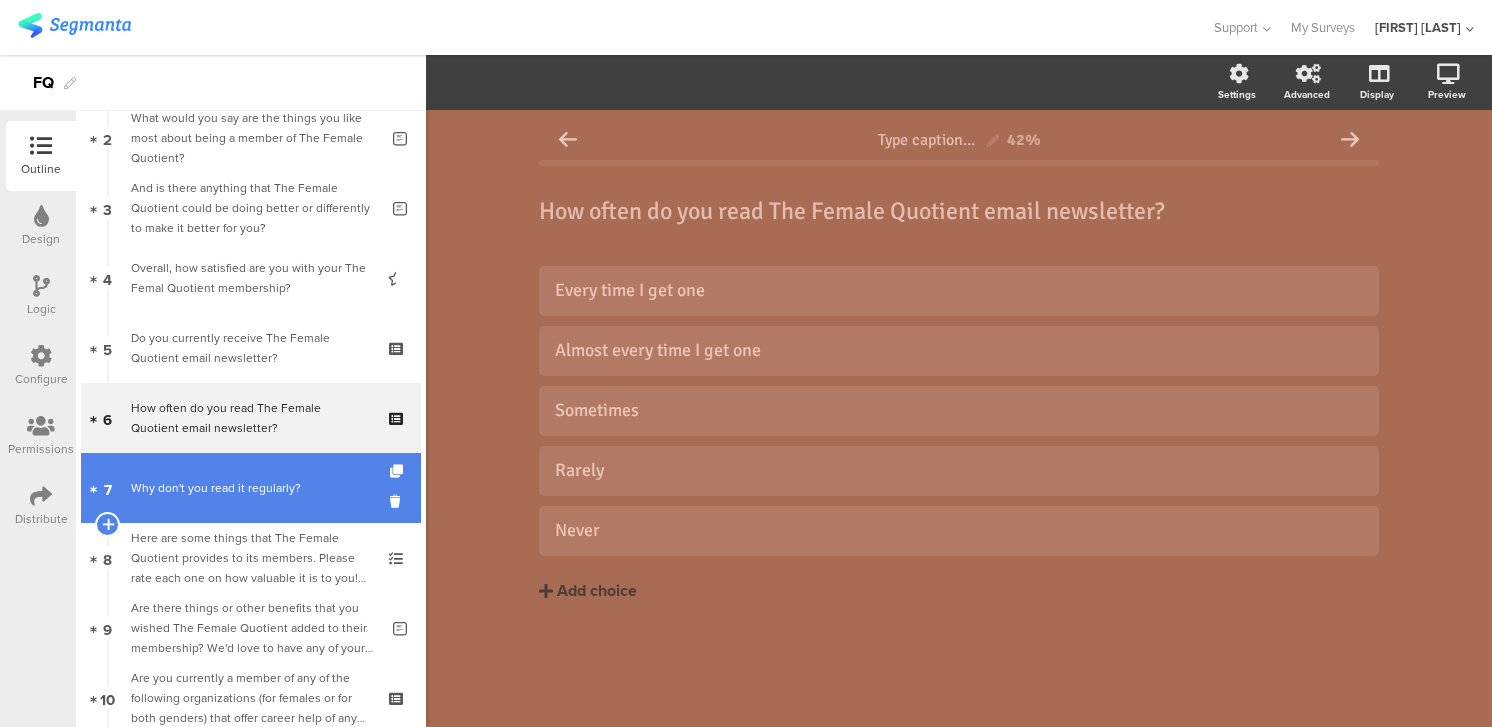 click on "7
Why don't you read it regularly?" at bounding box center [251, 488] 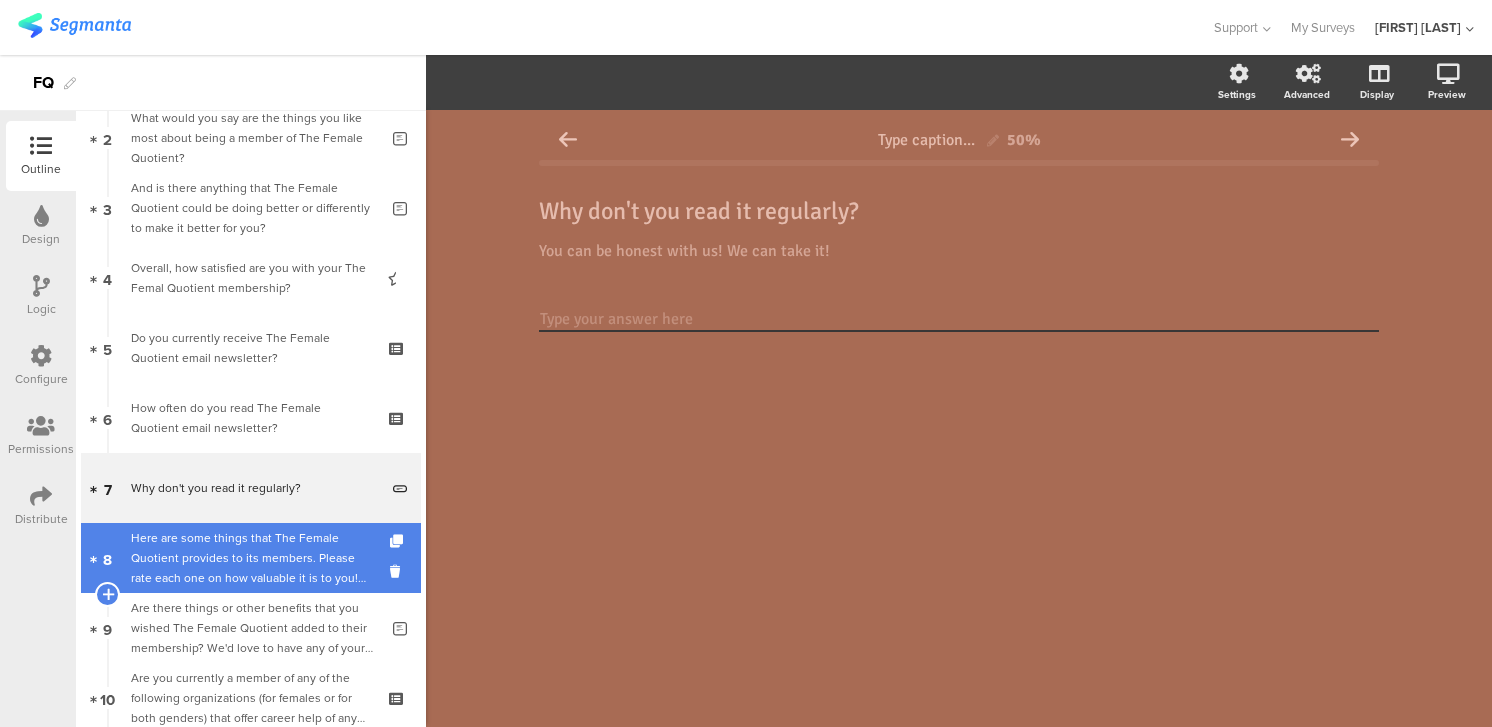 click on "Here are some things that The Female Quotient provides to its members. Please rate each one on how valuable it is to you! Five thumbs up is the best." at bounding box center [250, 558] 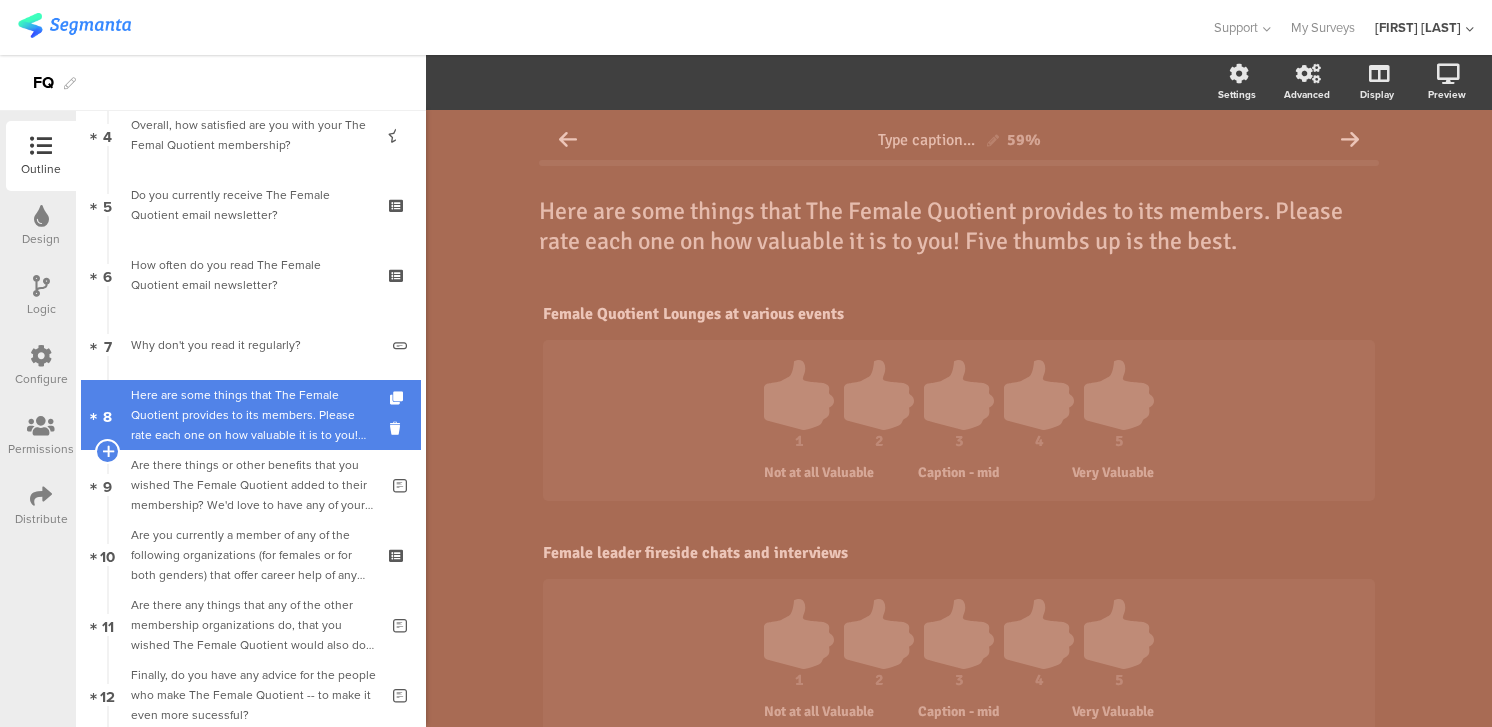 scroll, scrollTop: 312, scrollLeft: 0, axis: vertical 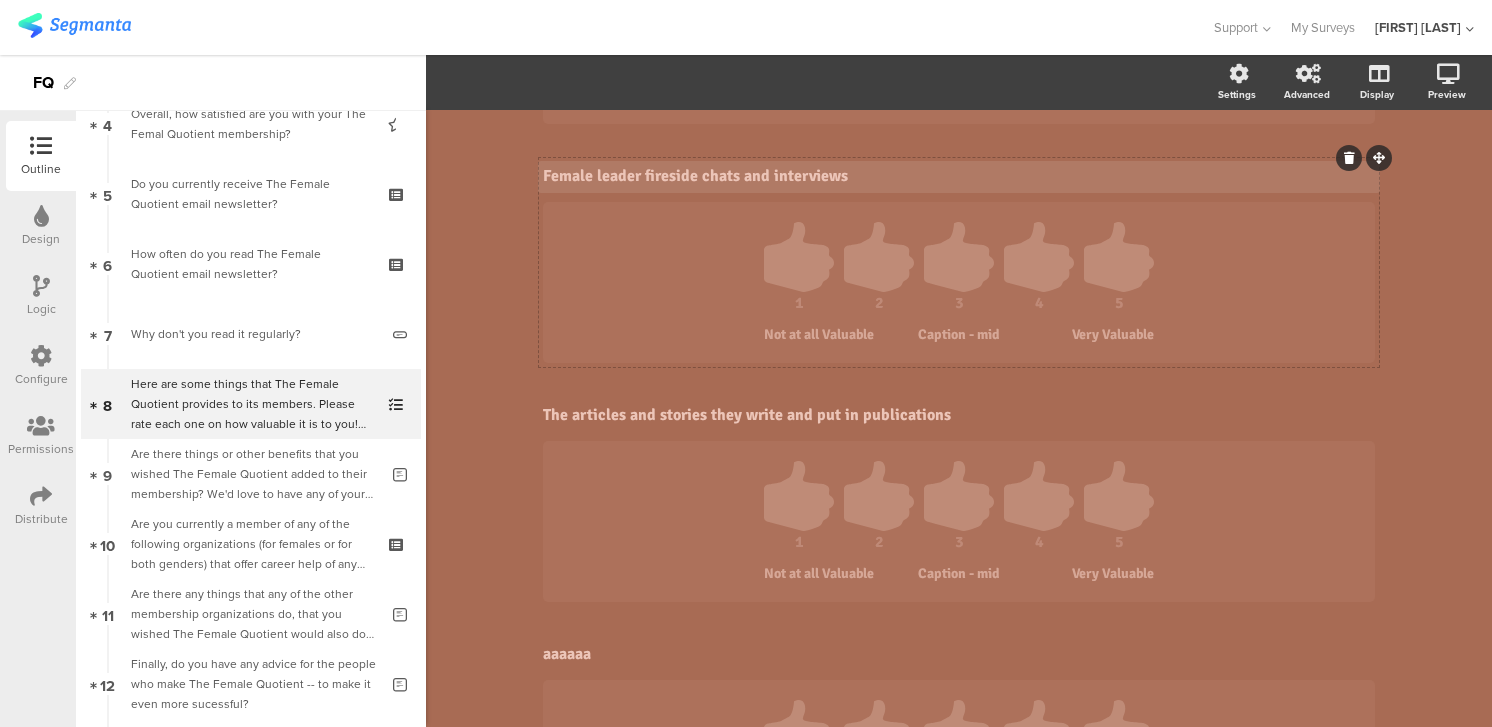 click on "Female Quotient Lounges at various events
Female Quotient Lounges at various events
1
2
3
4
5
Not at all Valuable
Caption - mid
Very Valuable
Female leader fireside chats and interviews
Female leader fireside chats and interviews
1
2
3
4" 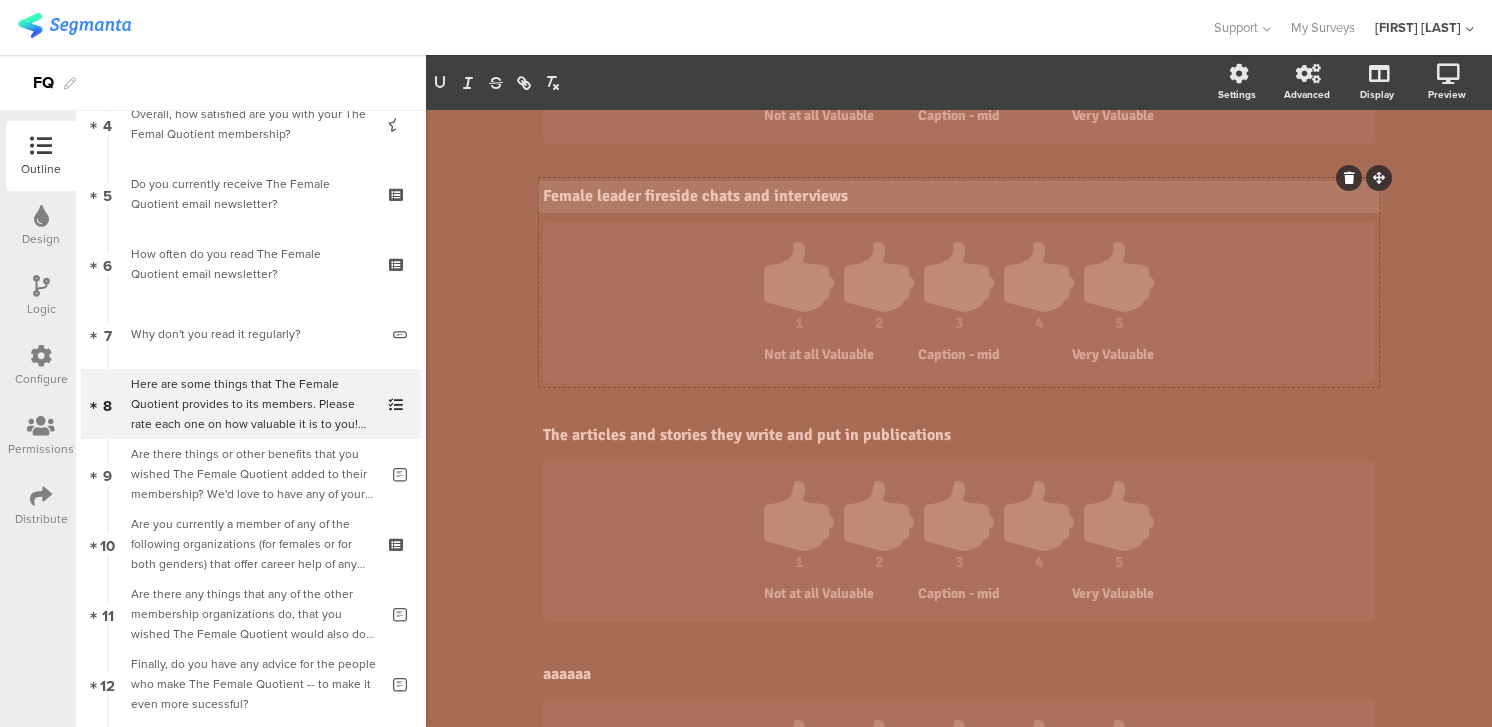 type 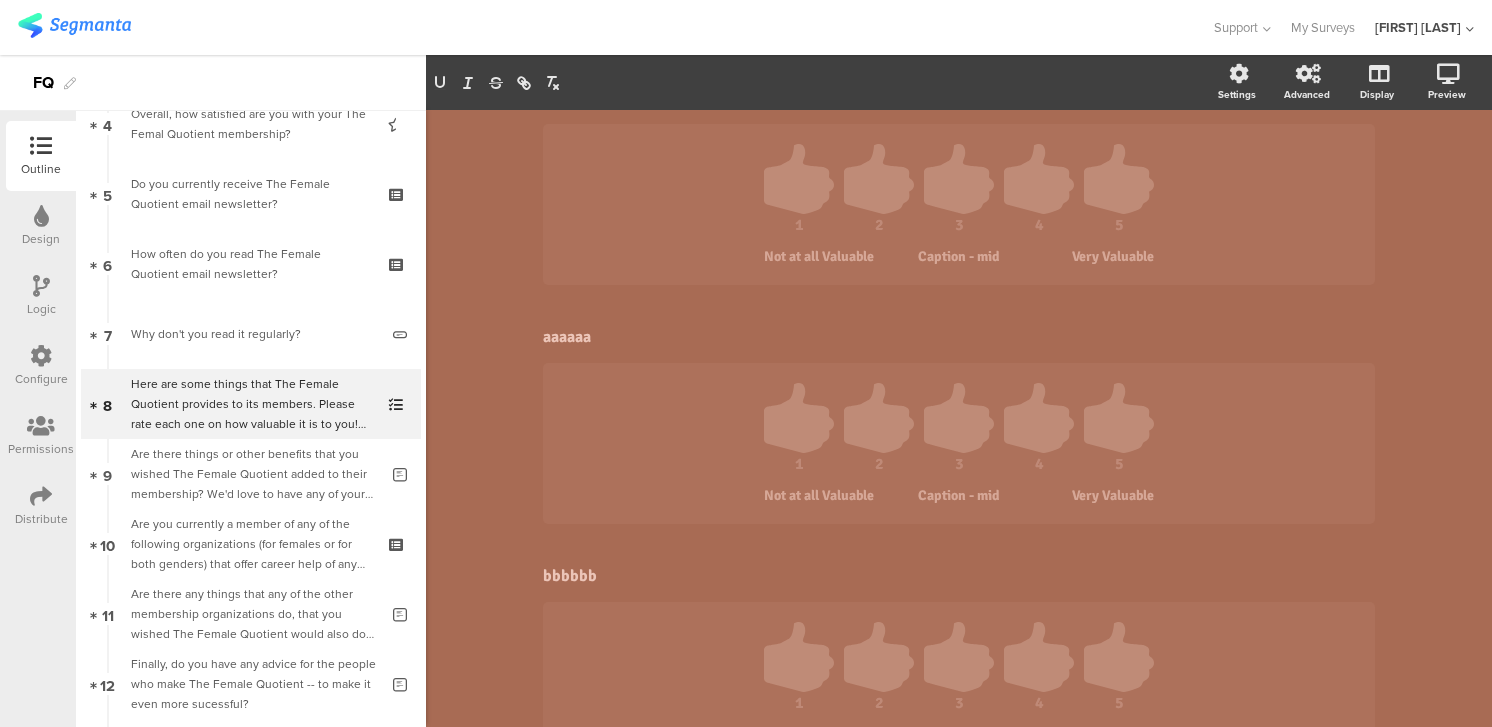scroll, scrollTop: 705, scrollLeft: 0, axis: vertical 